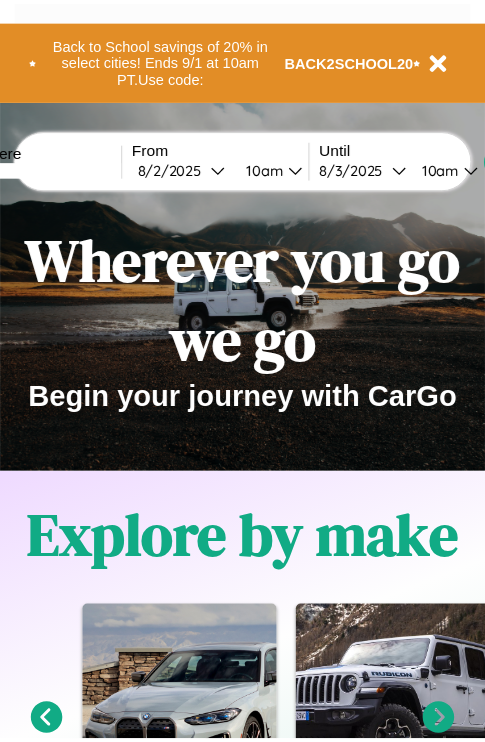 scroll, scrollTop: 0, scrollLeft: 0, axis: both 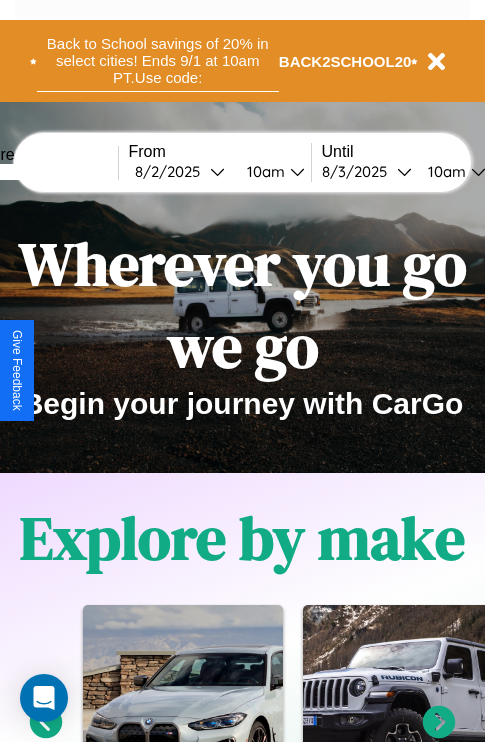 click on "Back to School savings of 20% in select cities! Ends 9/1 at 10am PT.  Use code:" at bounding box center [158, 61] 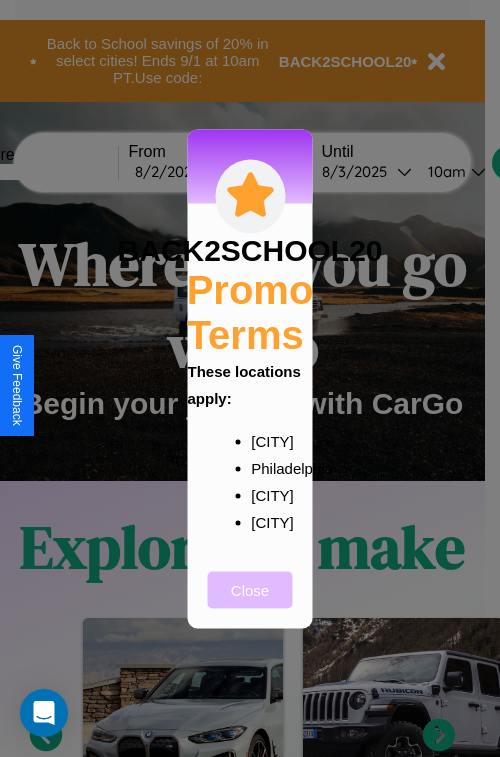 click on "Close" at bounding box center [250, 589] 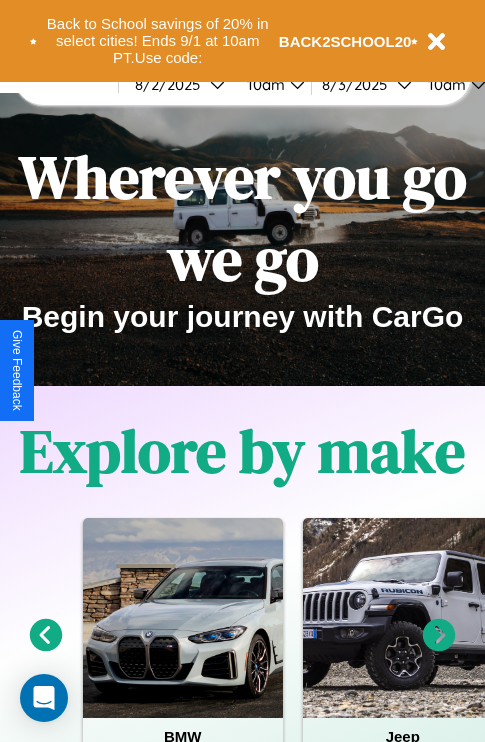 scroll, scrollTop: 0, scrollLeft: 0, axis: both 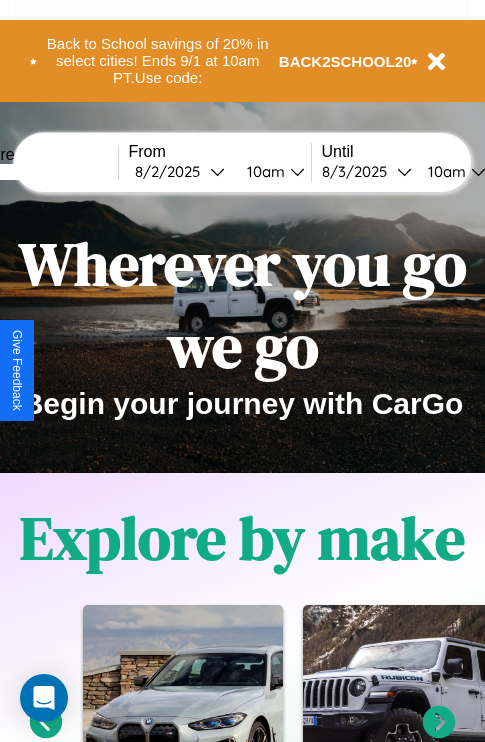 click at bounding box center [43, 172] 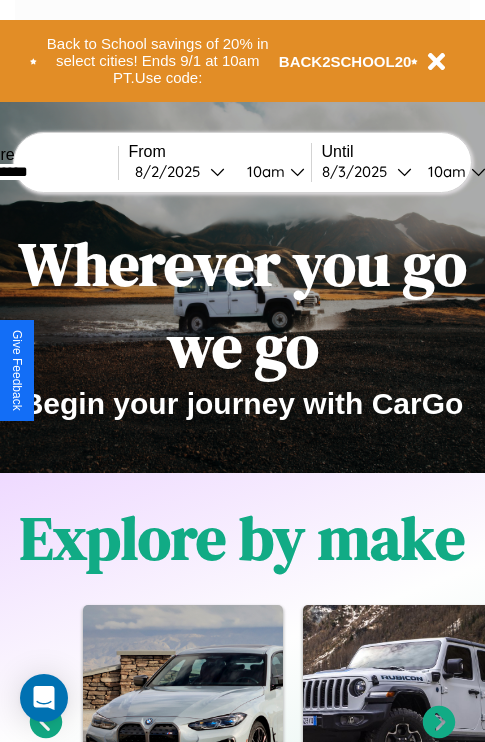 type on "**********" 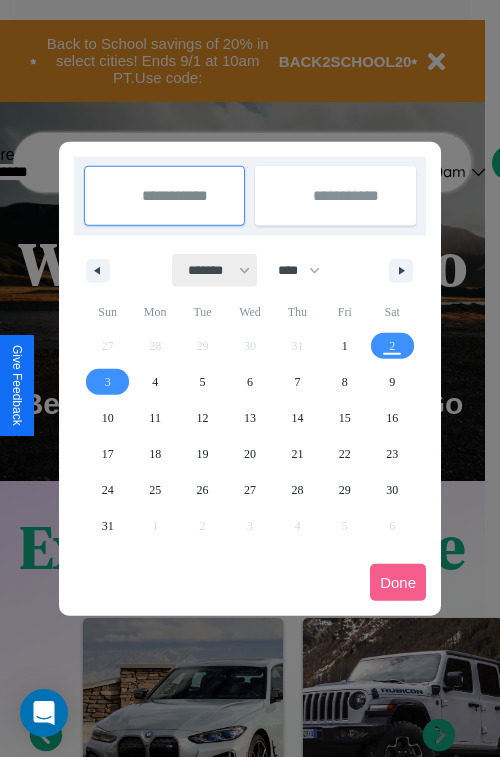 click on "******* ******** ***** ***** *** **** **** ****** ********* ******* ******** ********" at bounding box center (215, 270) 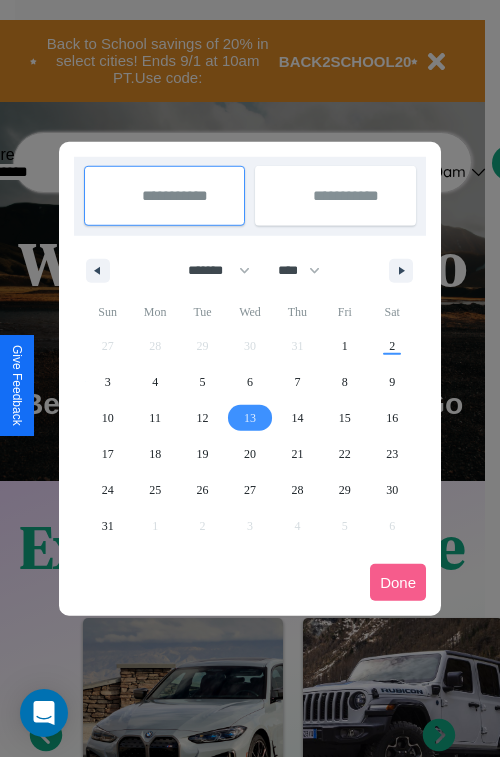 click on "13" at bounding box center [250, 418] 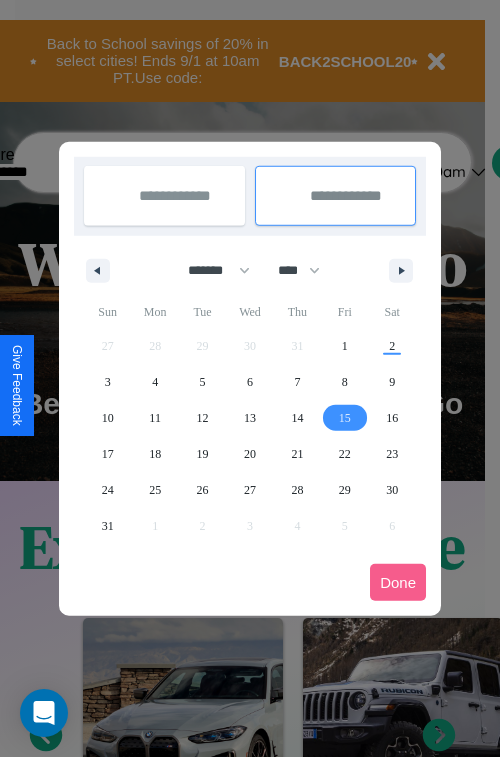 click on "15" at bounding box center [345, 418] 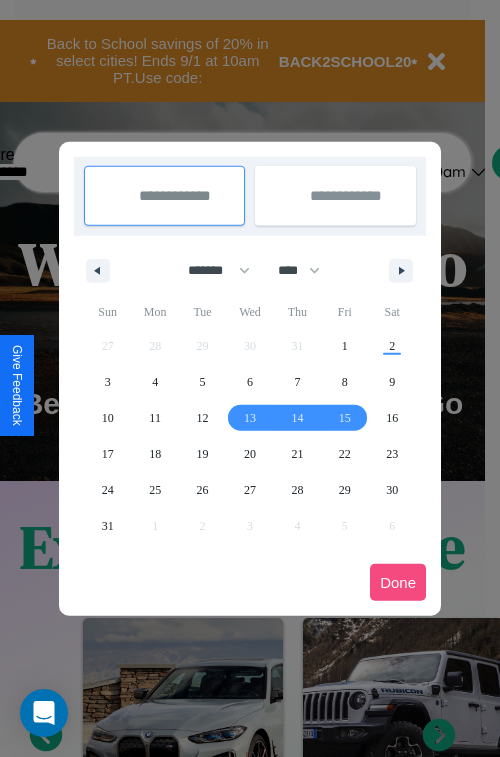 click on "Done" at bounding box center (398, 582) 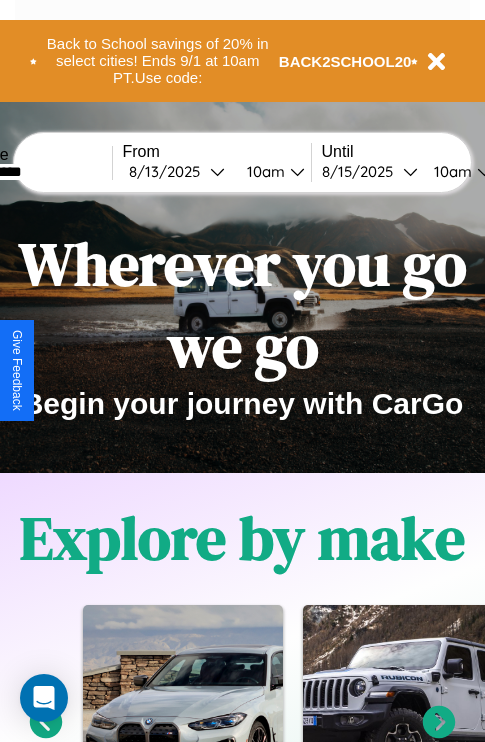 scroll, scrollTop: 0, scrollLeft: 74, axis: horizontal 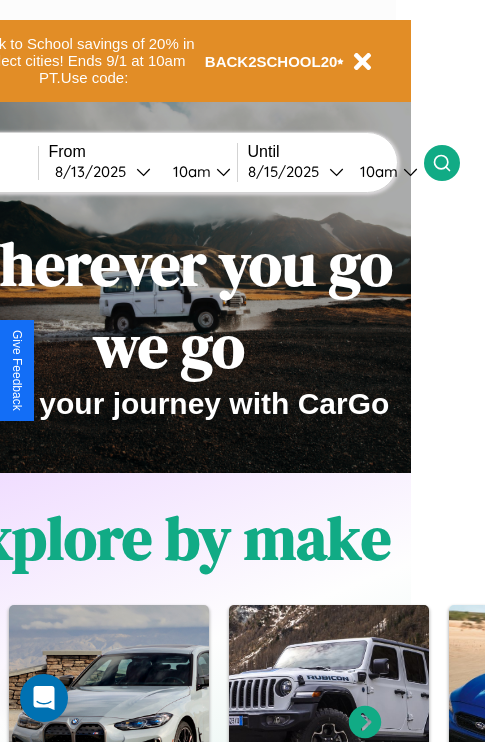 click 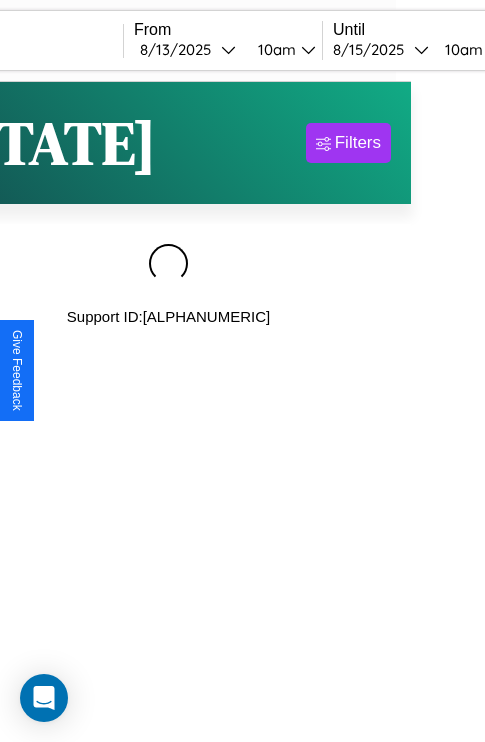 scroll, scrollTop: 0, scrollLeft: 0, axis: both 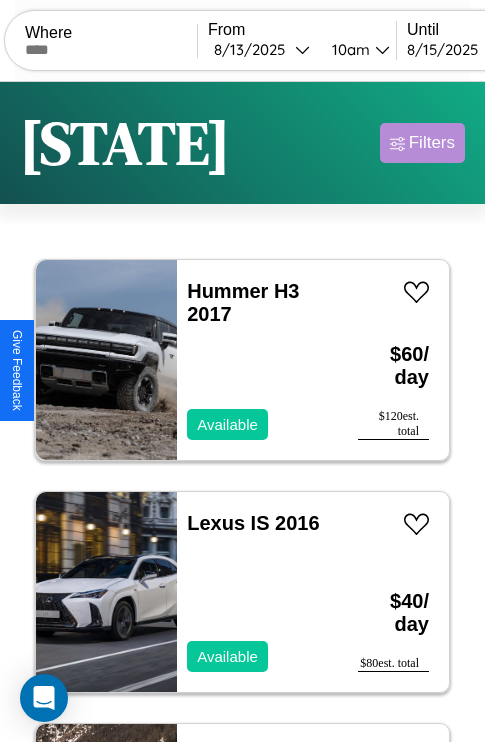 click on "Filters" at bounding box center (432, 143) 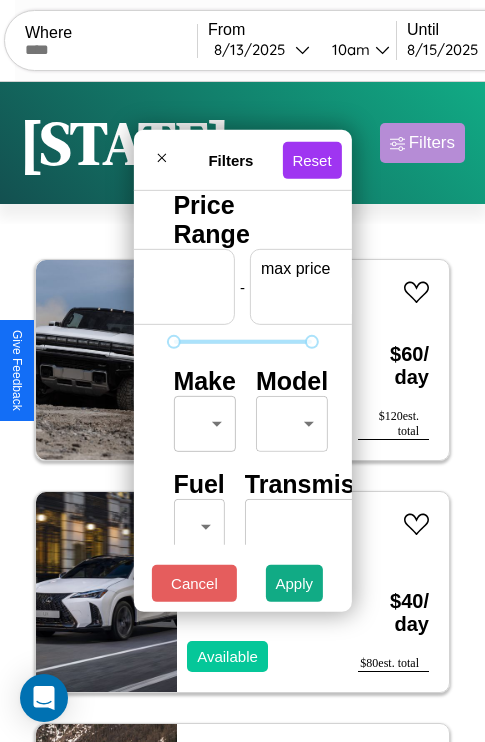 scroll, scrollTop: 0, scrollLeft: 124, axis: horizontal 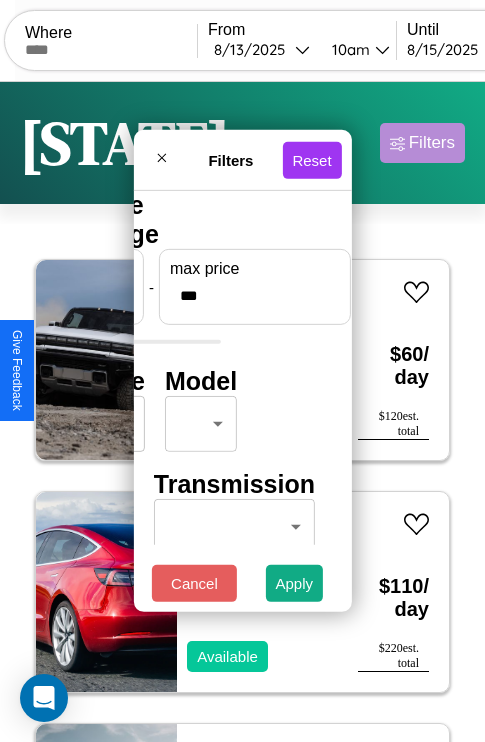 type on "***" 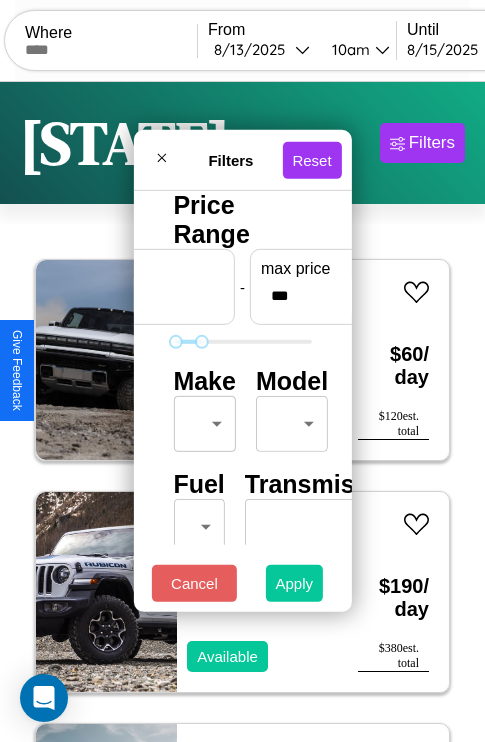 type on "**" 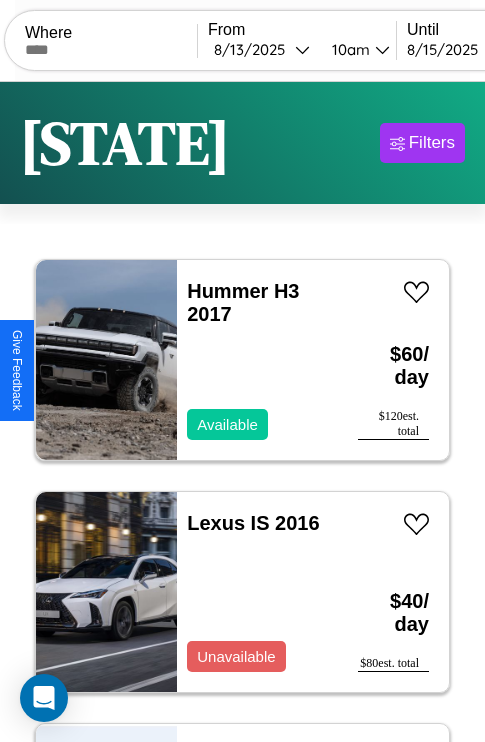 scroll, scrollTop: 19, scrollLeft: 0, axis: vertical 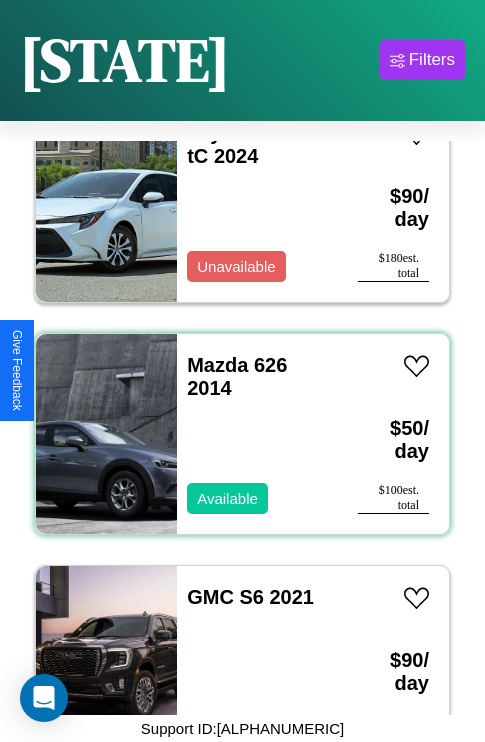click on "Mazda   626   2014 Available" at bounding box center [257, 434] 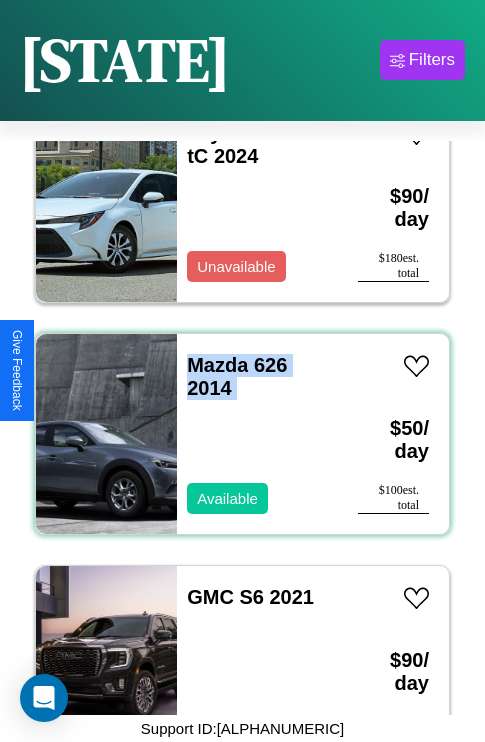 click on "Mazda   626   2014 Available" at bounding box center (257, 434) 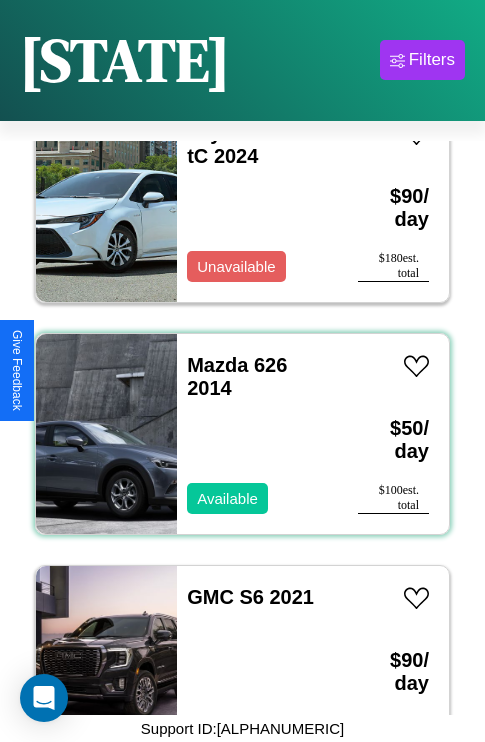 click on "Mazda   626   2014 Available" at bounding box center [257, 434] 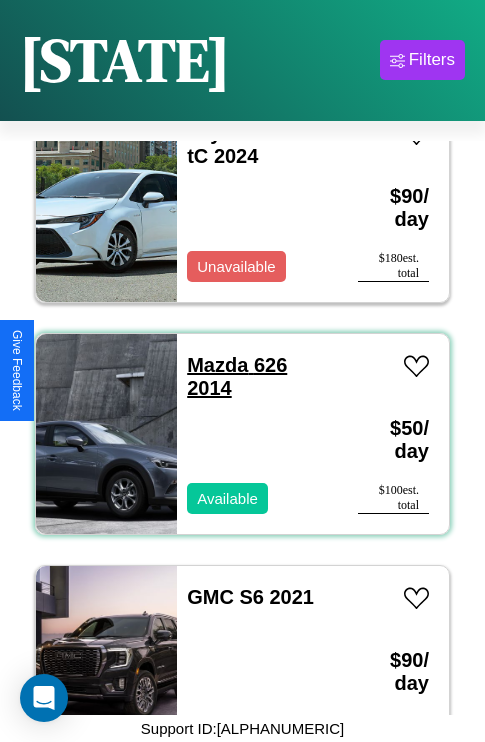 click on "Mazda   626   2014" at bounding box center (237, 376) 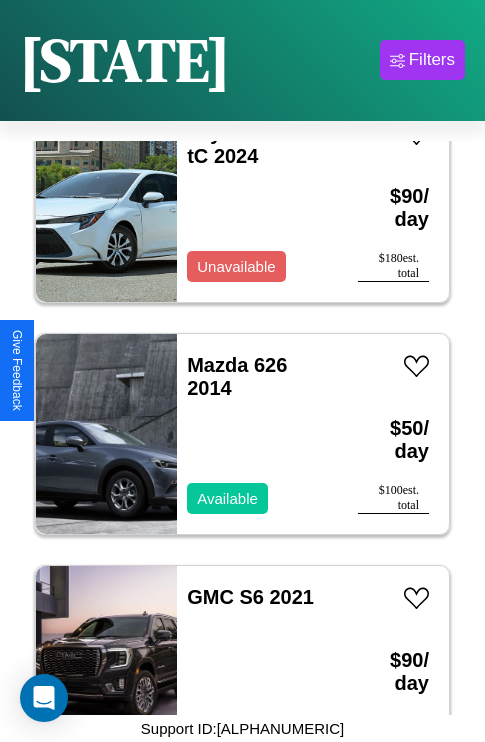scroll, scrollTop: 68, scrollLeft: 0, axis: vertical 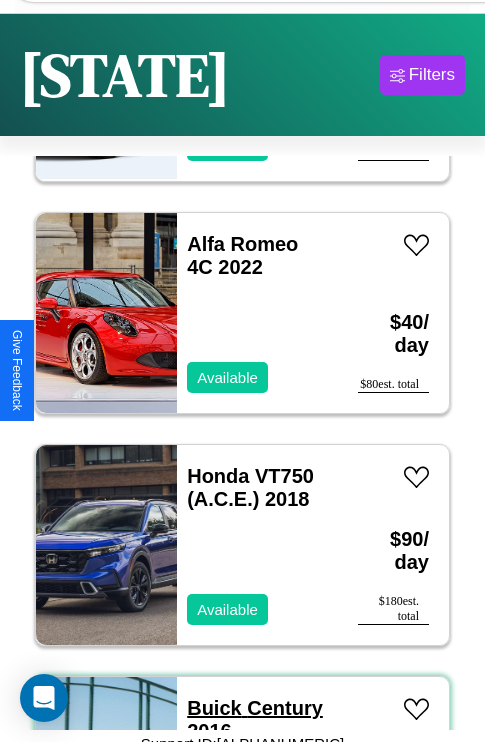 click on "Buick   Century   2016" at bounding box center (255, 719) 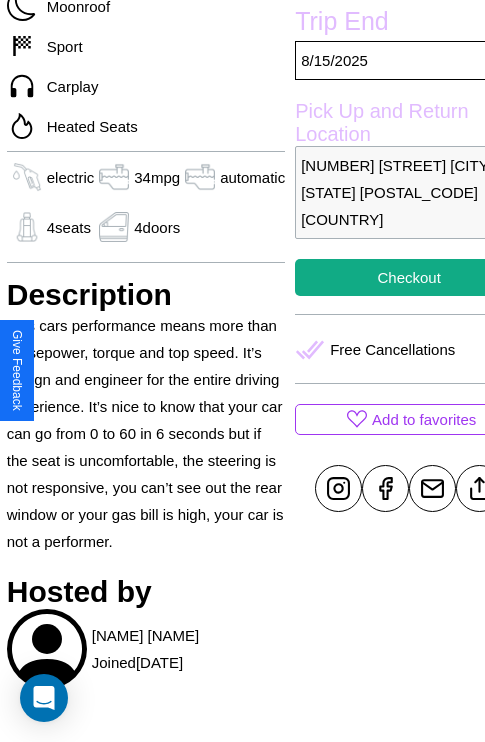 scroll, scrollTop: 708, scrollLeft: 76, axis: both 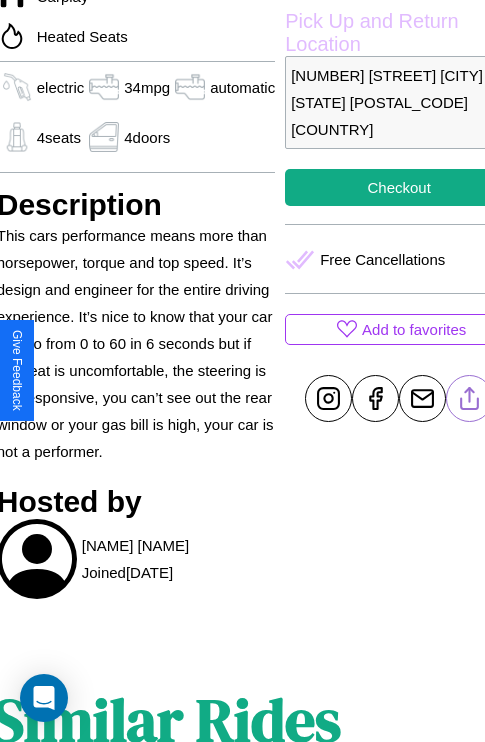 click 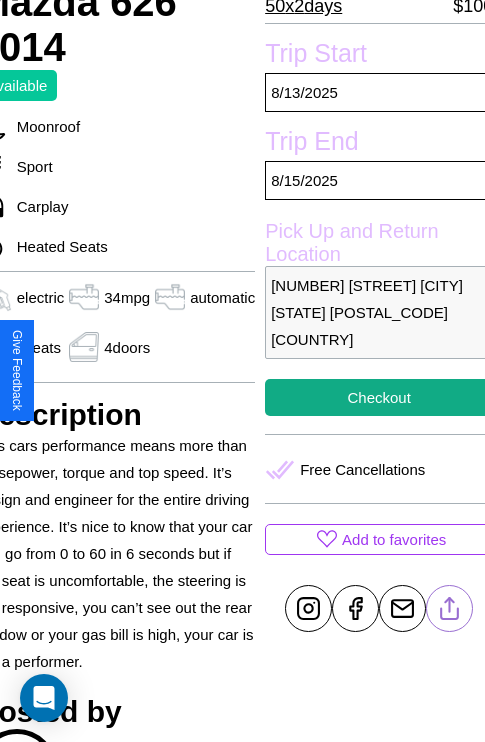 scroll, scrollTop: 497, scrollLeft: 96, axis: both 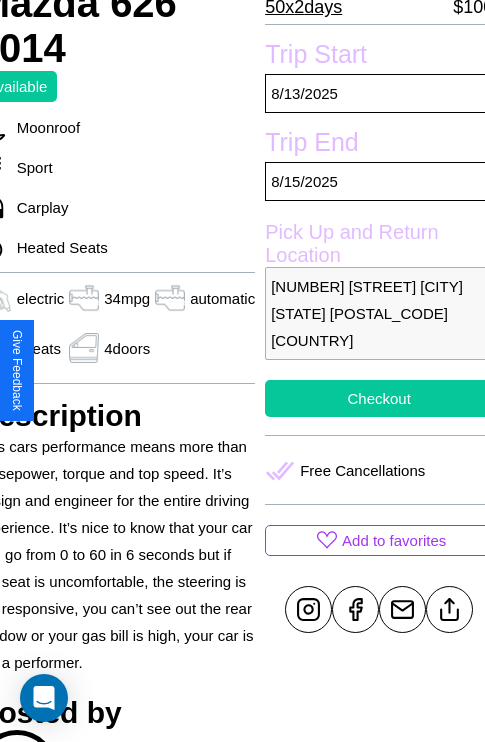 click on "Checkout" at bounding box center [379, 398] 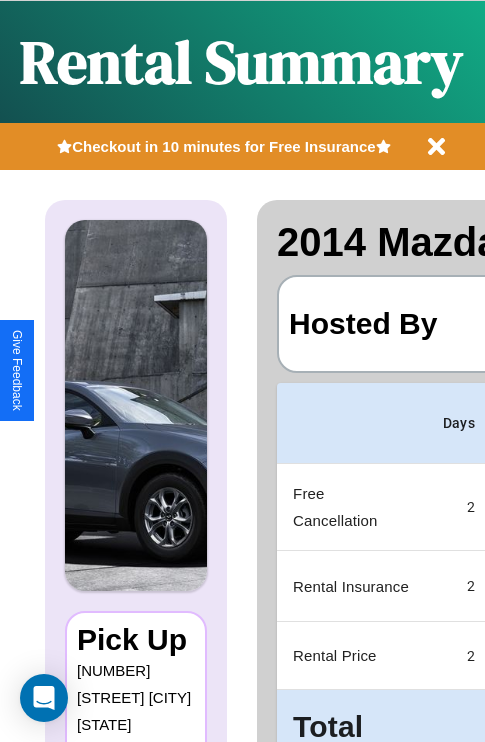 scroll, scrollTop: 0, scrollLeft: 387, axis: horizontal 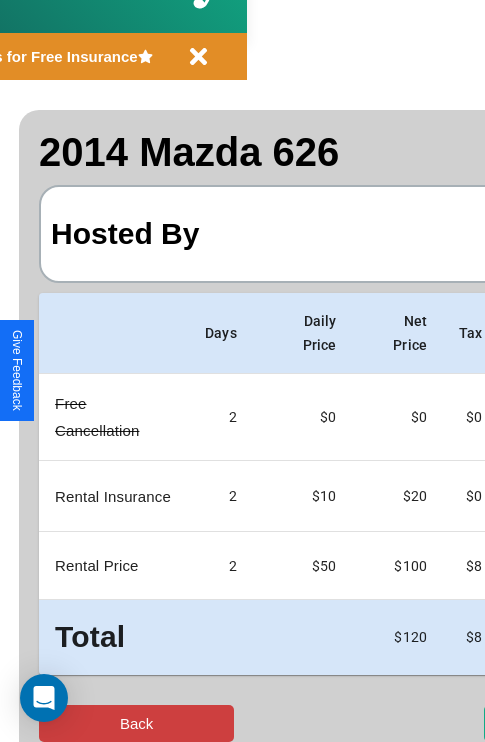 click on "Back" at bounding box center (136, 723) 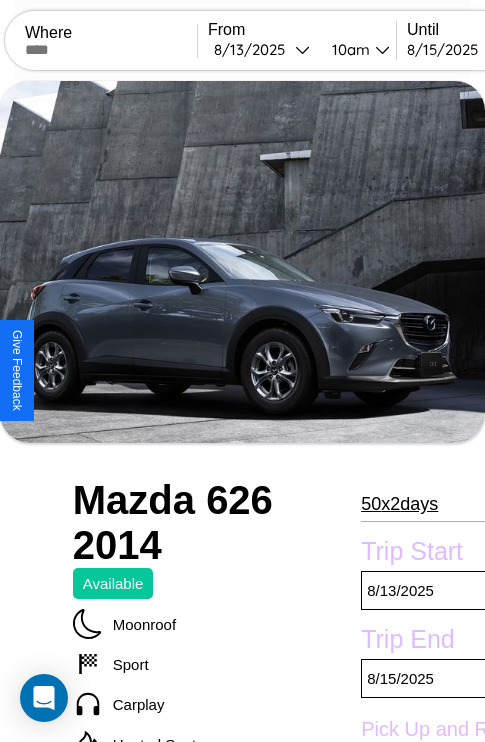 scroll, scrollTop: 133, scrollLeft: 0, axis: vertical 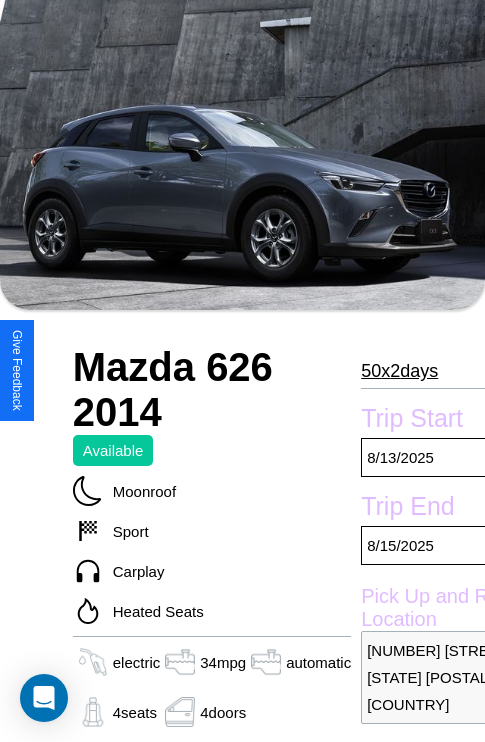 click on "50  x  2  days" at bounding box center [399, 371] 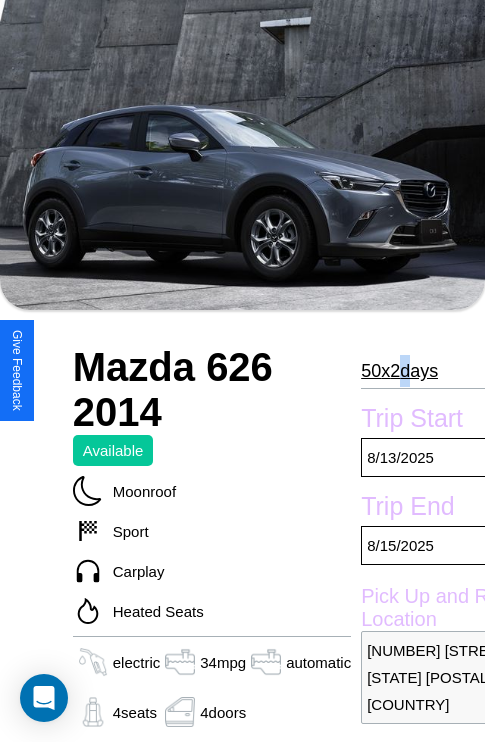 click on "50  x  2  days" at bounding box center (399, 371) 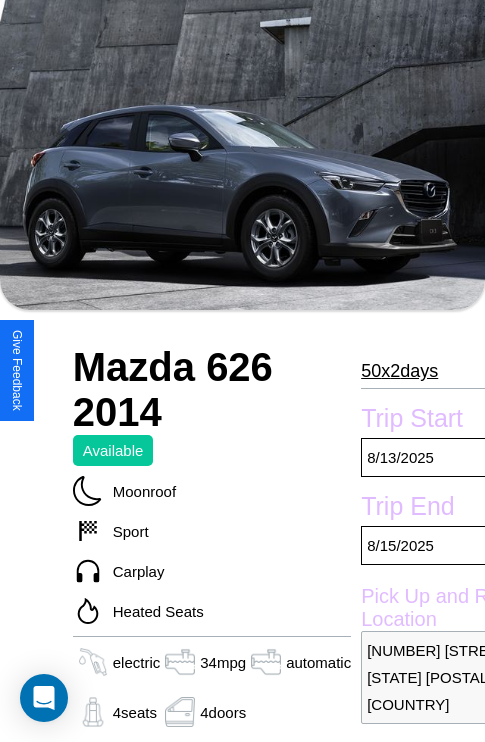 click on "50  x  2  days" at bounding box center (399, 371) 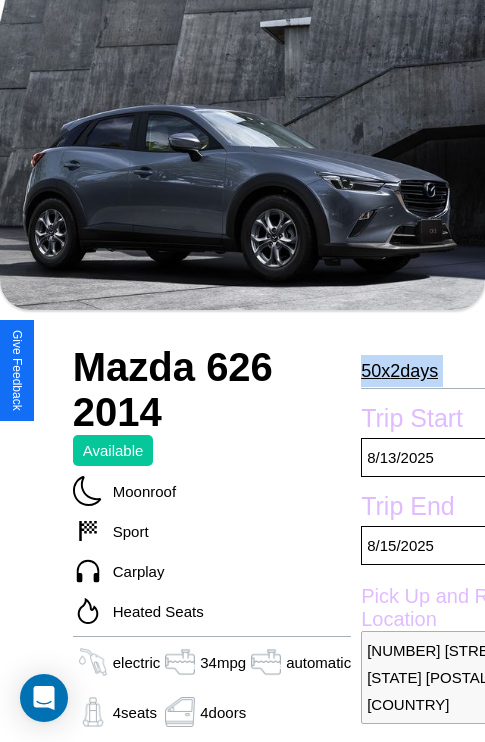 click on "50  x  2  days" at bounding box center [399, 371] 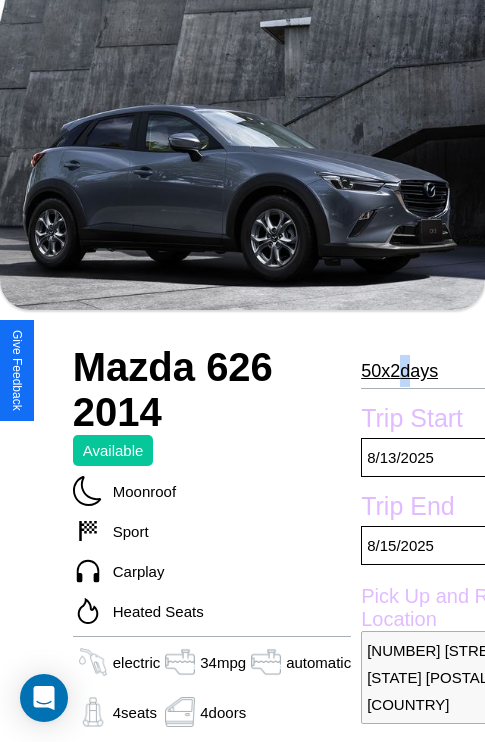 click on "50  x  2  days" at bounding box center [399, 371] 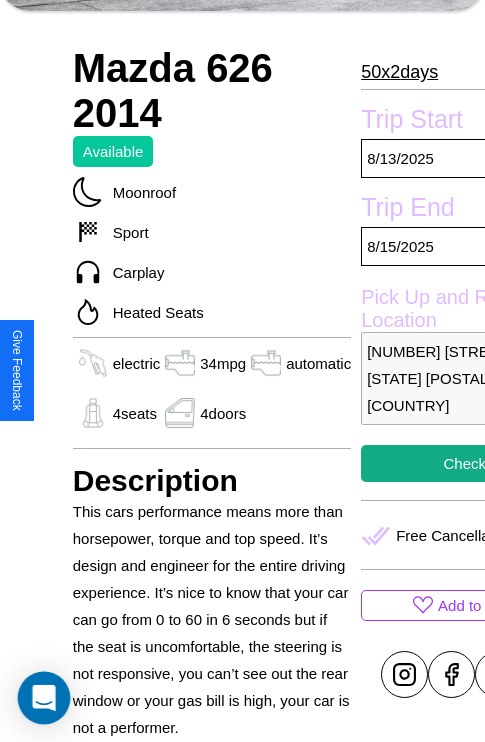 scroll, scrollTop: 929, scrollLeft: 0, axis: vertical 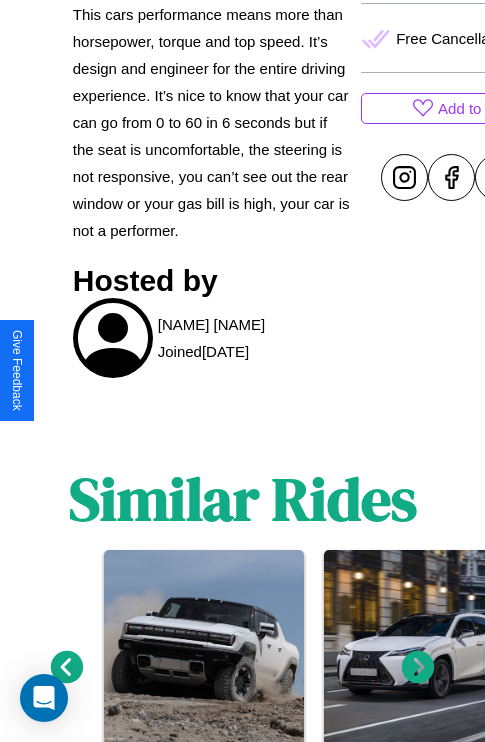 click 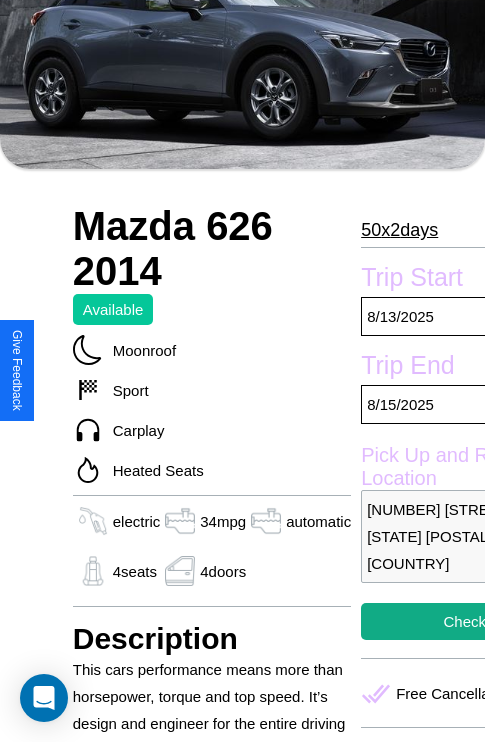 scroll, scrollTop: 133, scrollLeft: 0, axis: vertical 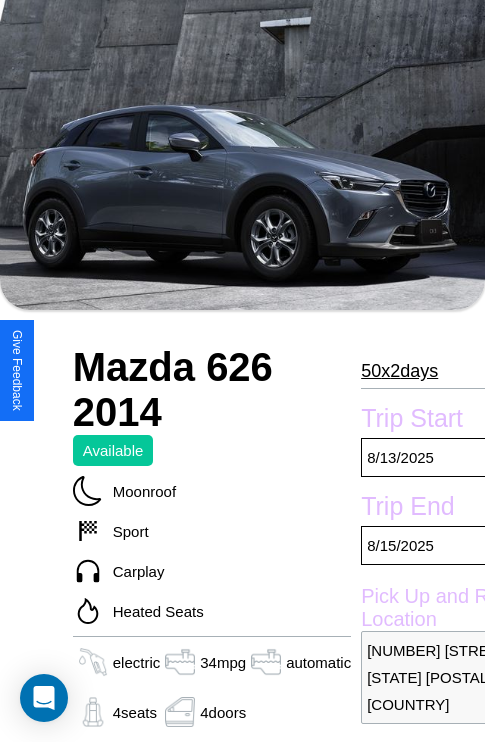 click on "50  x  2  days" at bounding box center [399, 371] 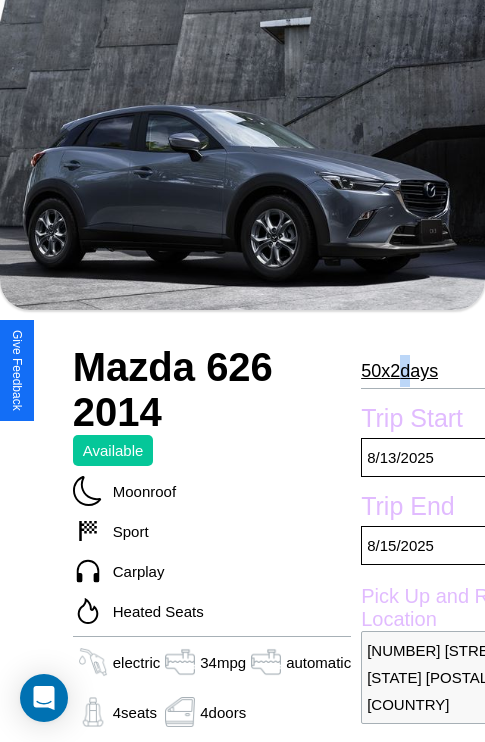 click on "50  x  2  days" at bounding box center [399, 371] 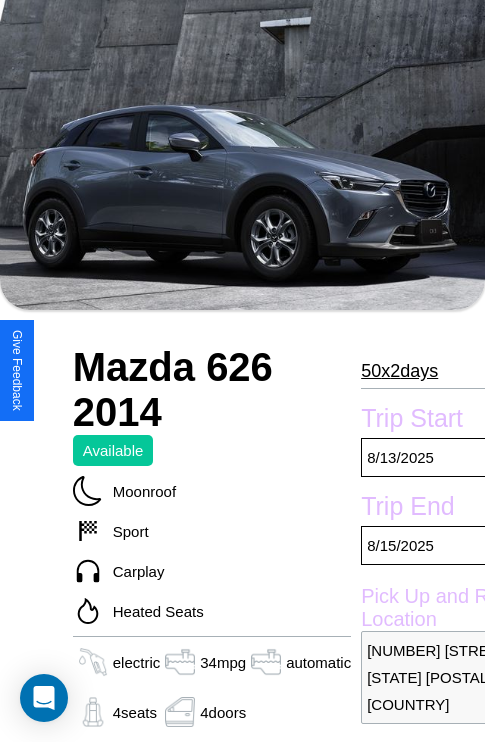 click on "50  x  2  days" at bounding box center (399, 371) 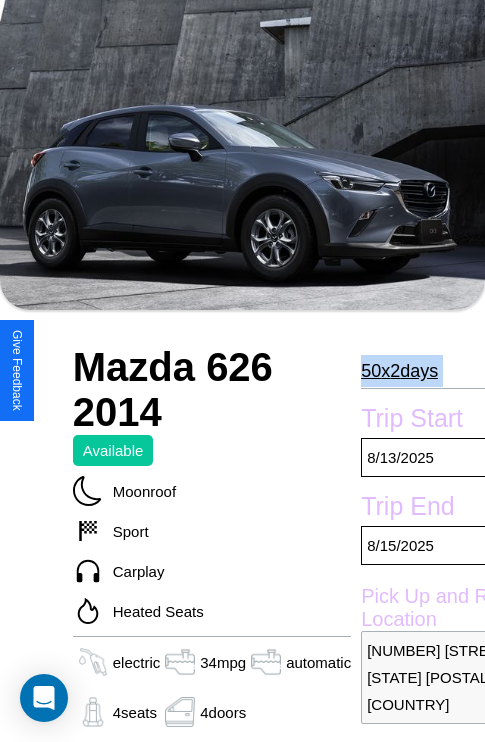 click on "50  x  2  days" at bounding box center (399, 371) 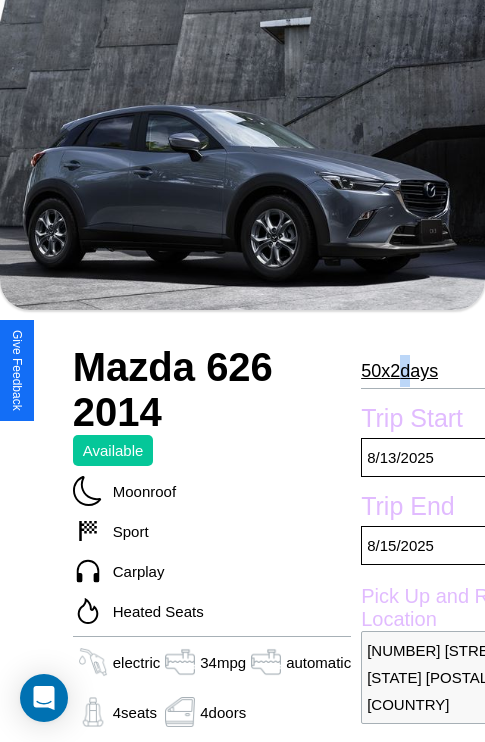 click on "50  x  2  days" at bounding box center [399, 371] 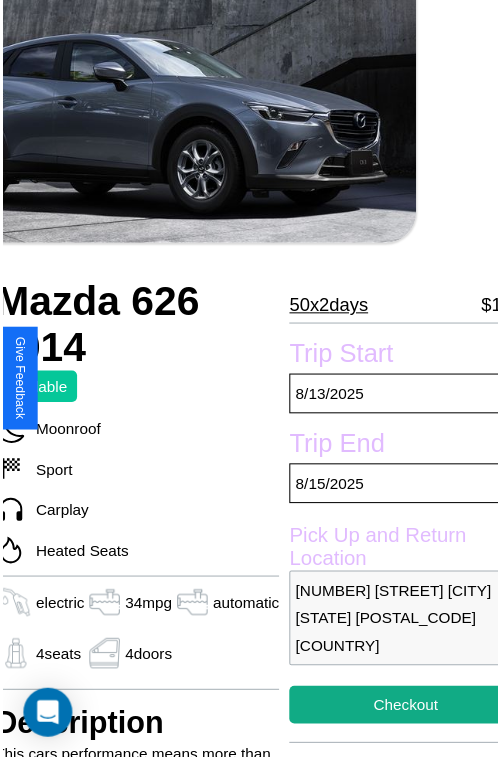 scroll, scrollTop: 219, scrollLeft: 96, axis: both 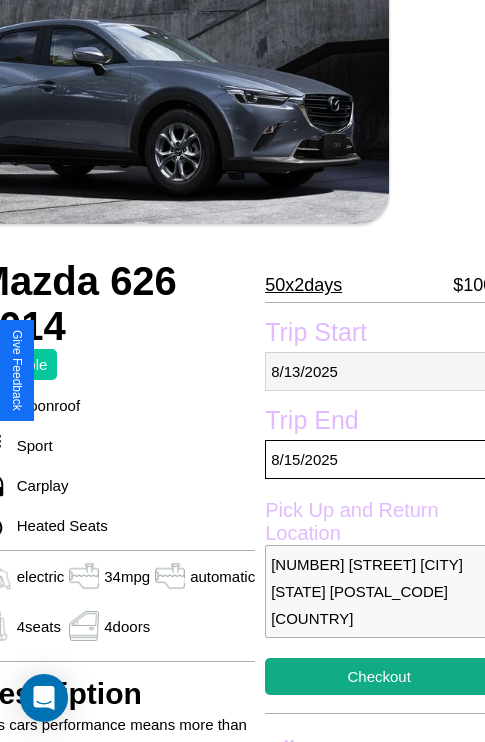 click on "[DATE]" at bounding box center (379, 371) 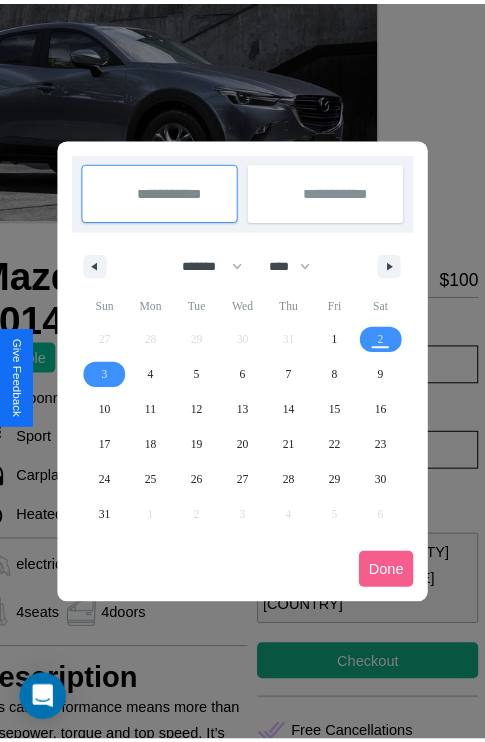 scroll, scrollTop: 0, scrollLeft: 96, axis: horizontal 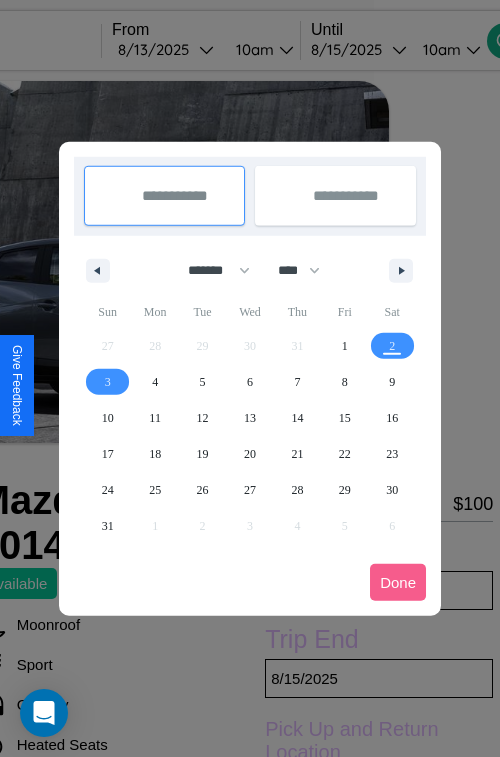 click at bounding box center [250, 378] 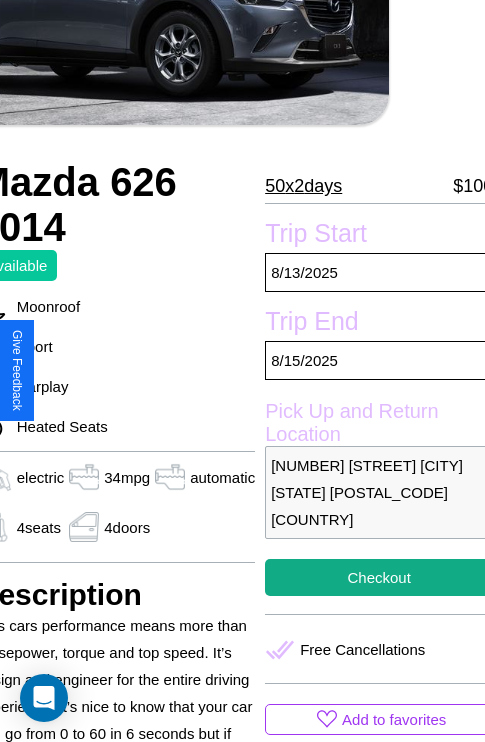 scroll, scrollTop: 497, scrollLeft: 96, axis: both 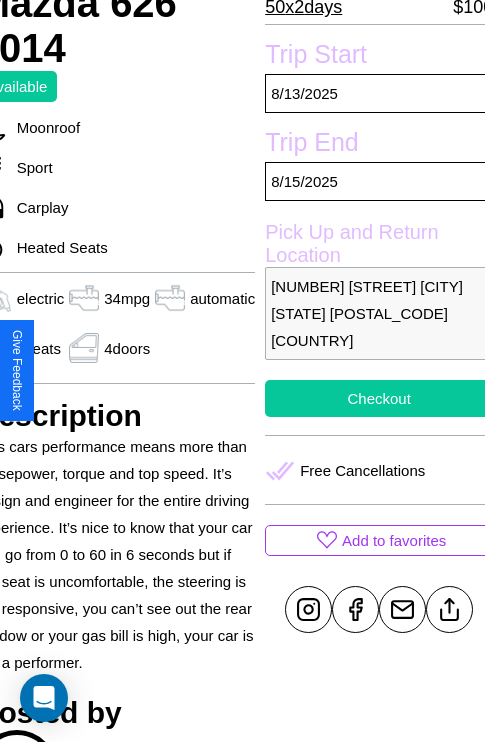 click on "Checkout" at bounding box center (379, 398) 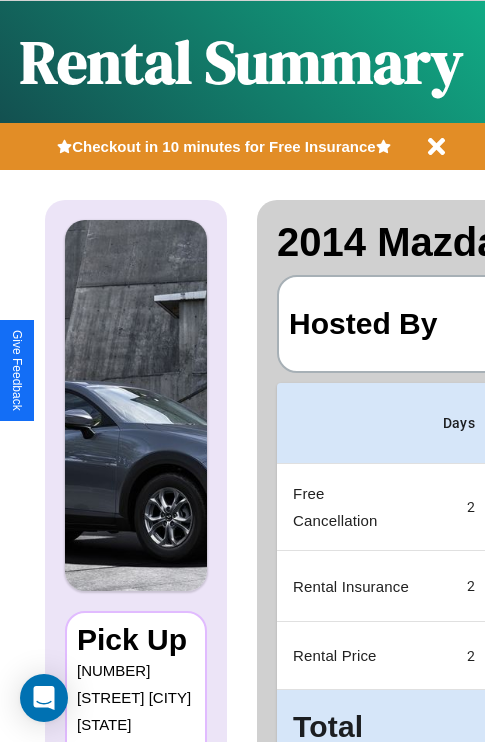 scroll, scrollTop: 0, scrollLeft: 387, axis: horizontal 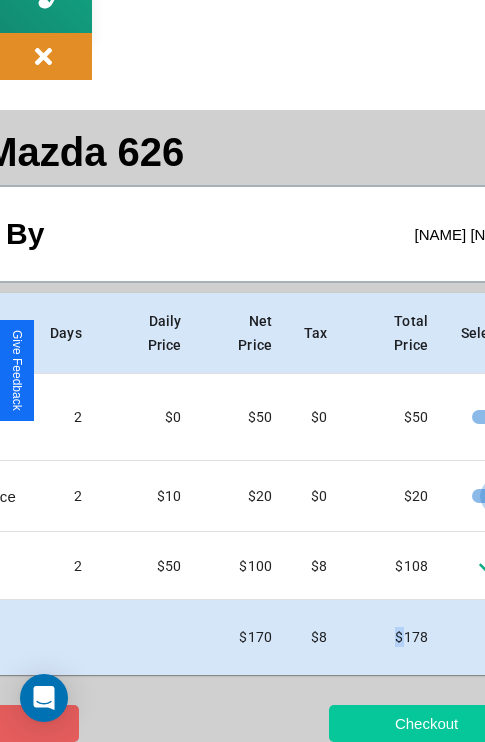 click on "Checkout" at bounding box center [426, 723] 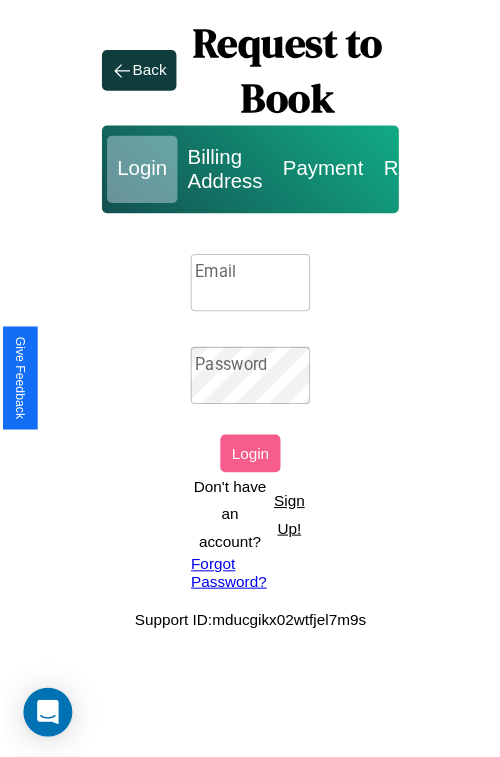 scroll, scrollTop: 0, scrollLeft: 0, axis: both 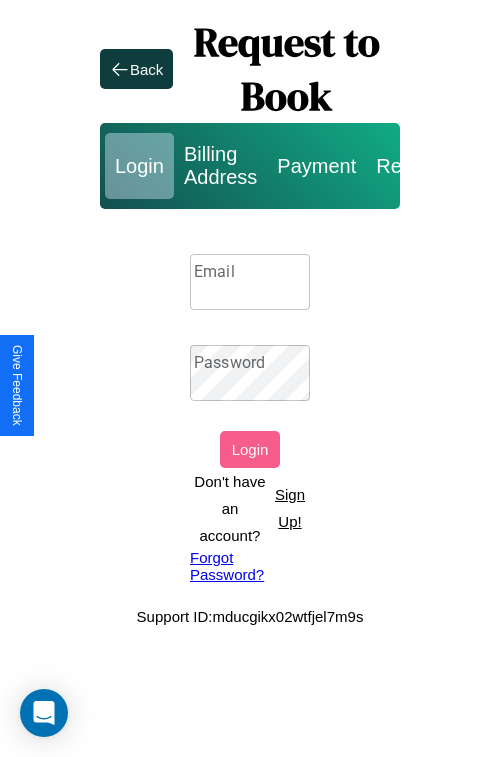 click on "Sign Up!" at bounding box center (290, 508) 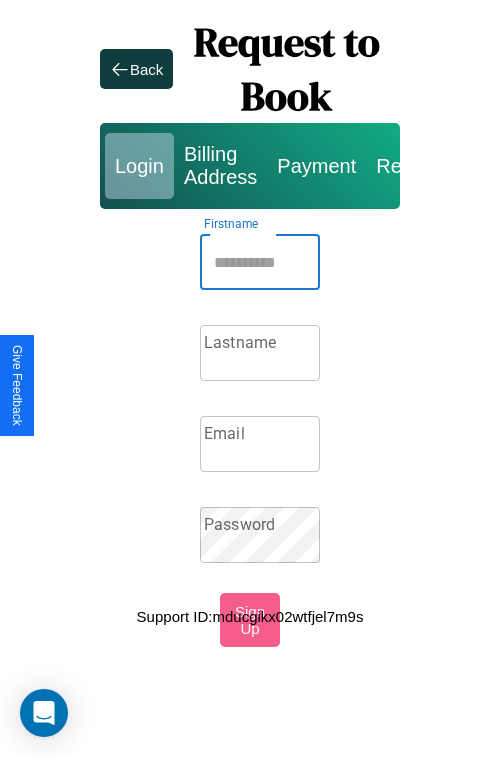 click on "Firstname" at bounding box center [260, 262] 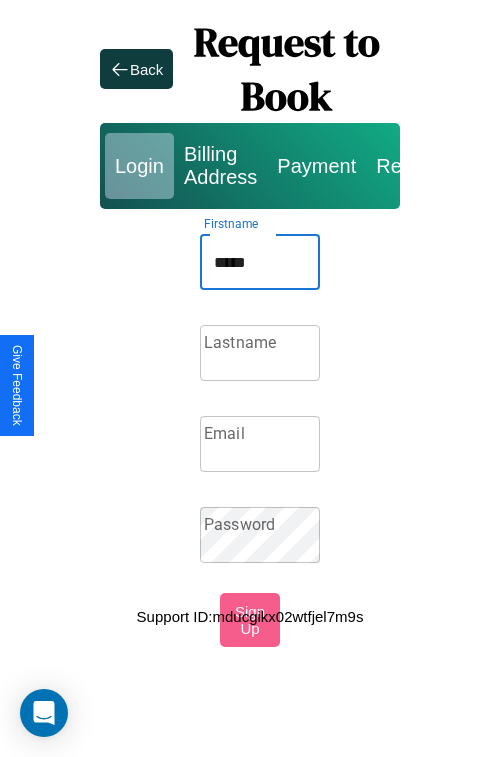 type on "*****" 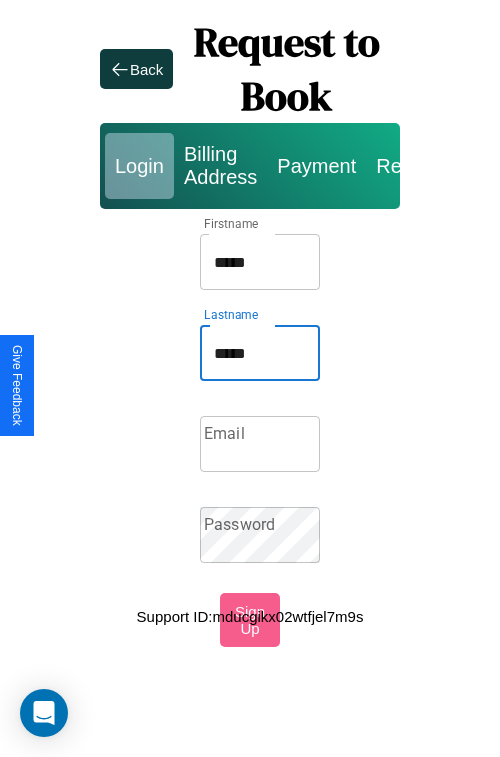 type on "*****" 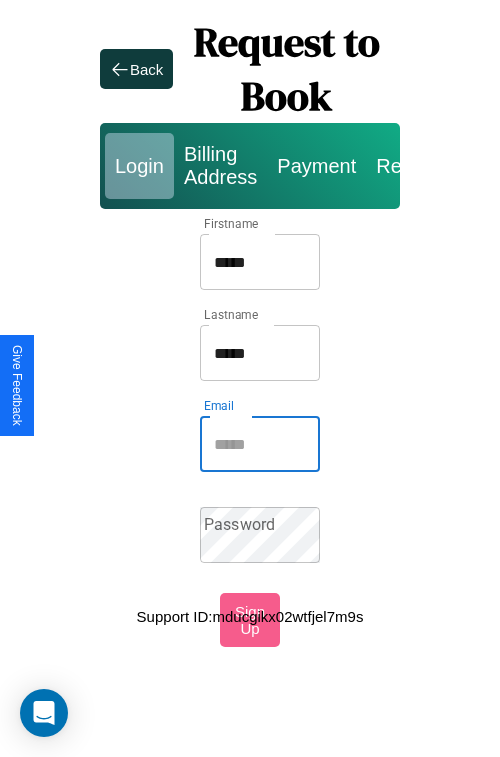 click on "Email" at bounding box center (260, 444) 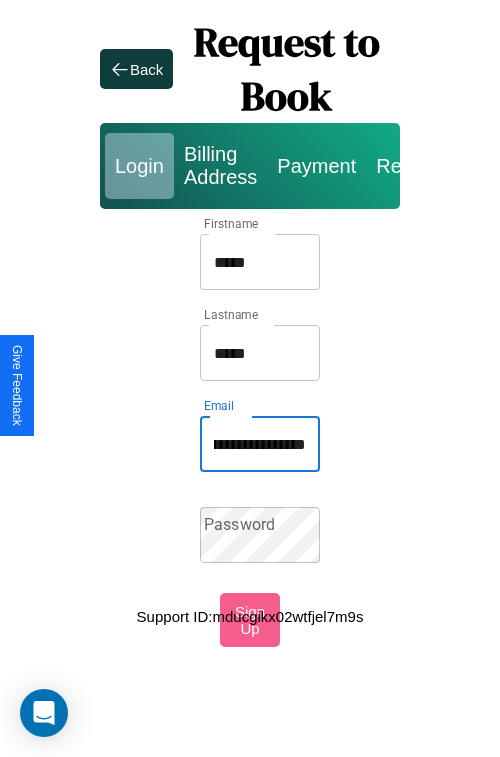 scroll, scrollTop: 0, scrollLeft: 64, axis: horizontal 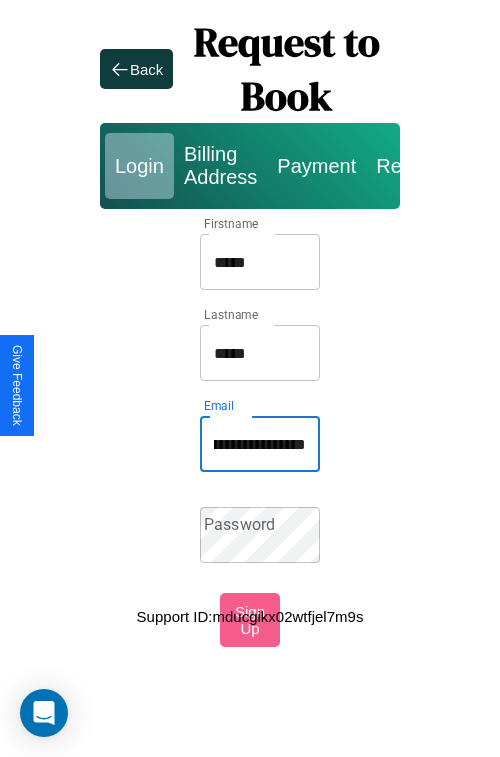 type on "**********" 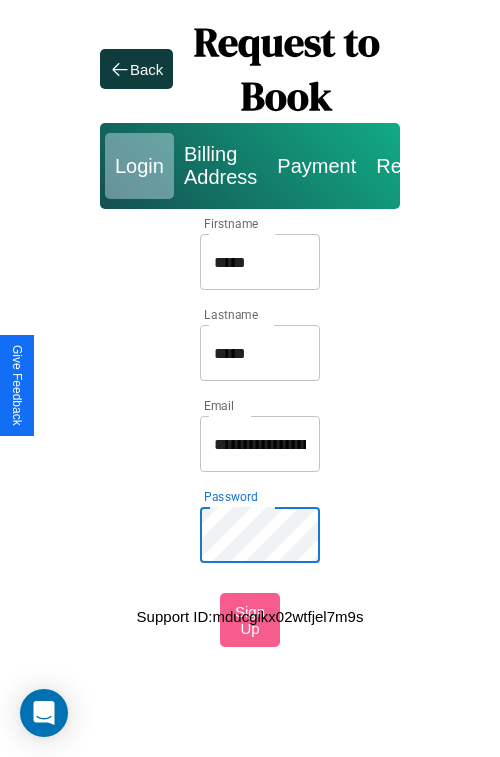 click on "*****" at bounding box center (260, 262) 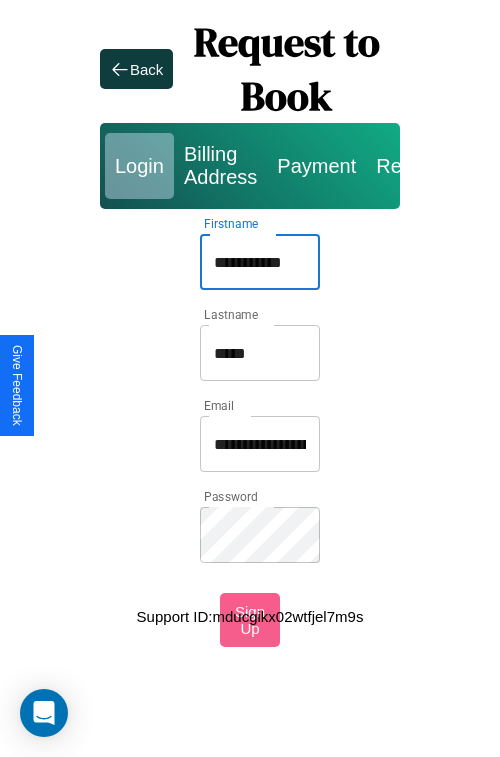 type on "**********" 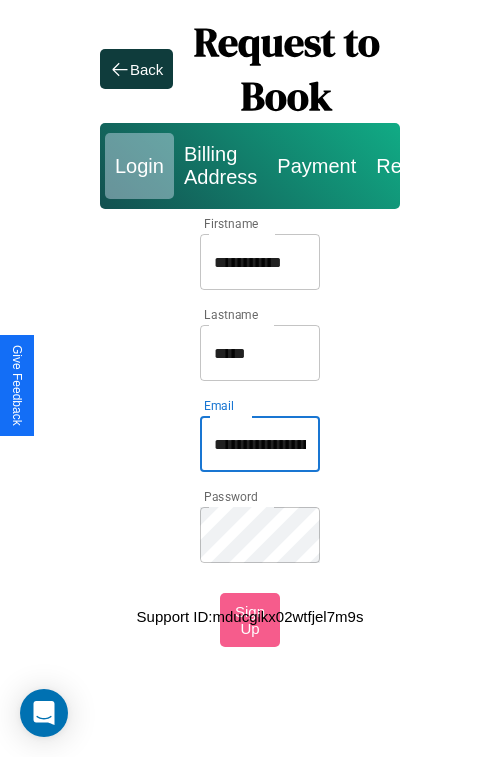 click on "**********" at bounding box center [260, 444] 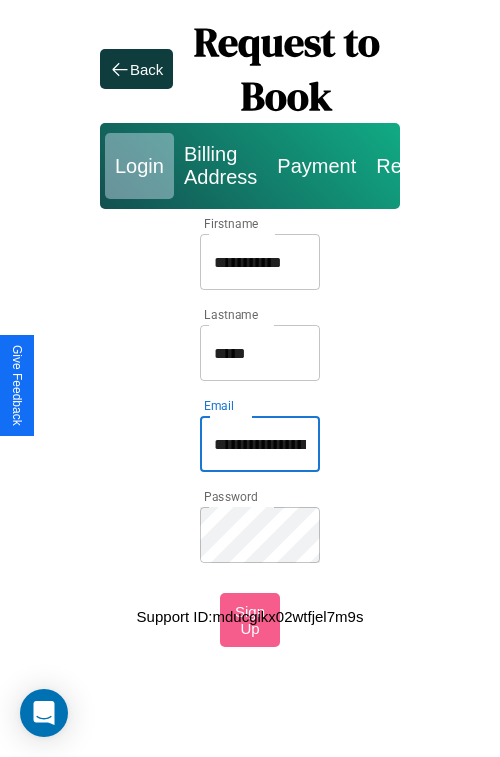 type on "**********" 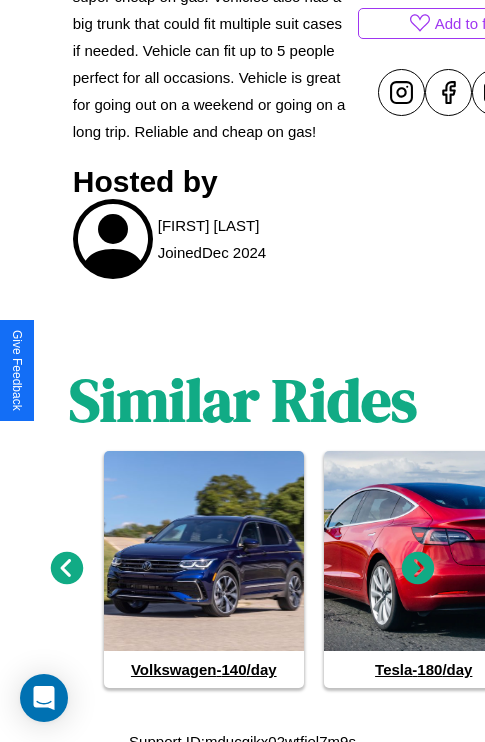 scroll, scrollTop: 1054, scrollLeft: 0, axis: vertical 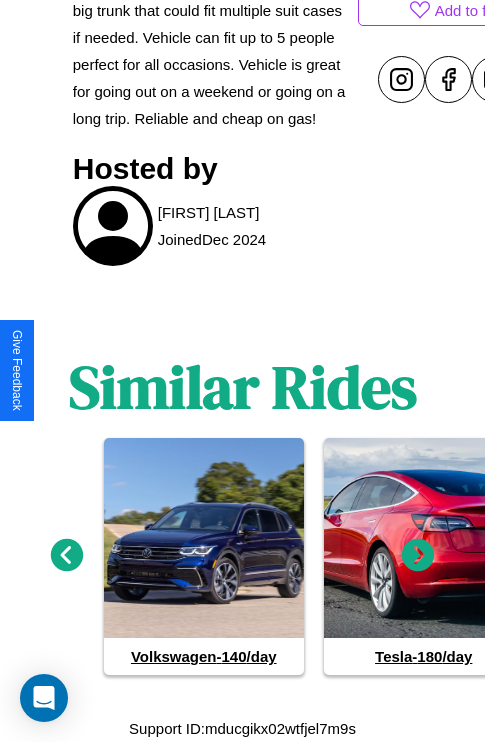 click 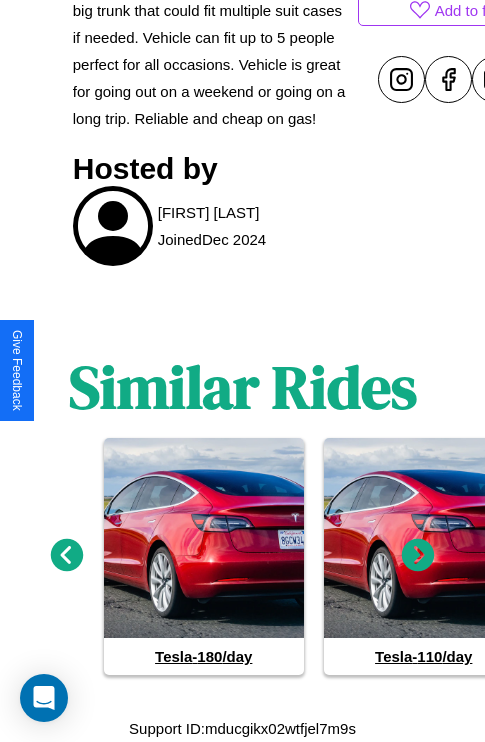 click 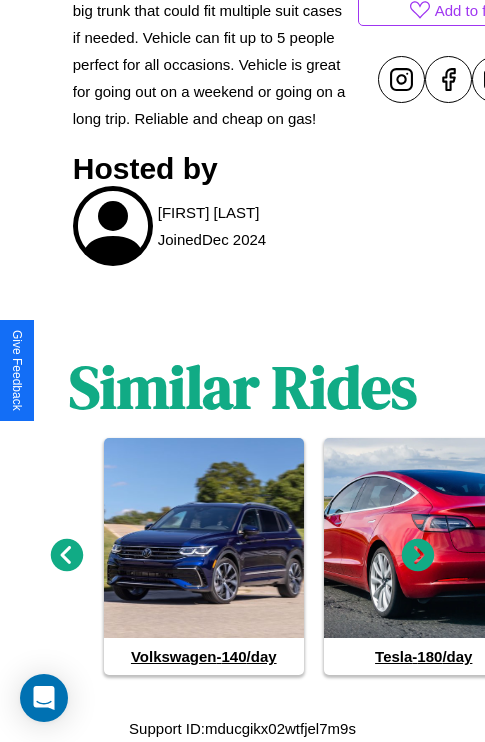 click 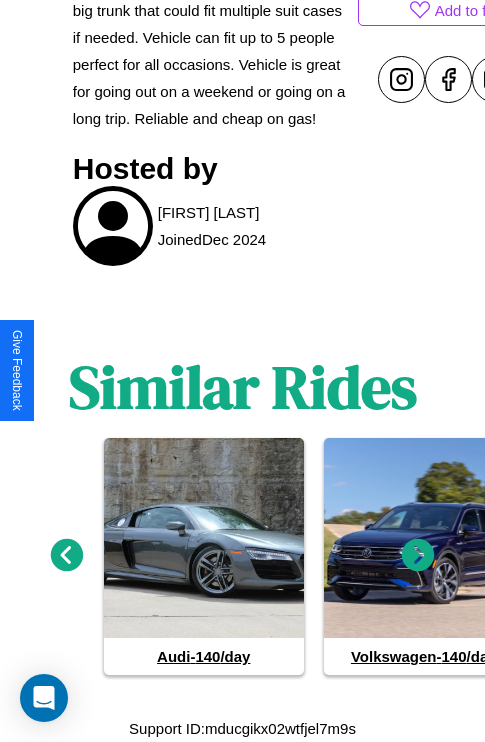 click 